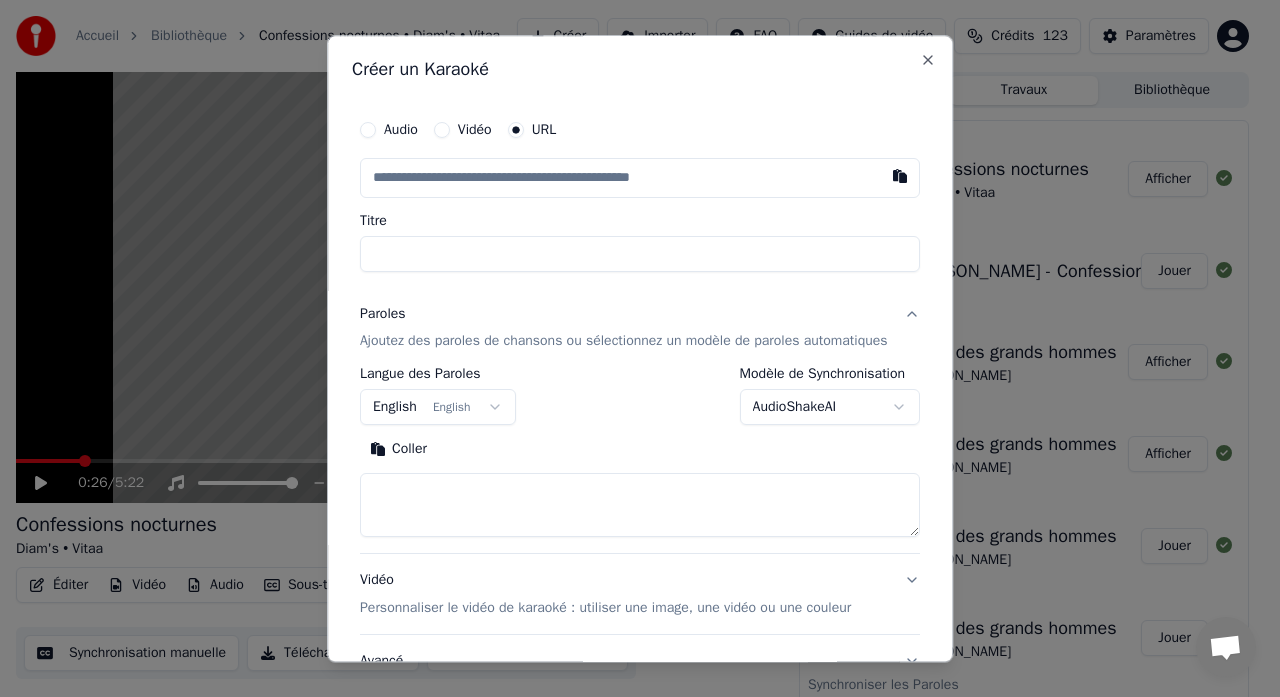 scroll, scrollTop: 0, scrollLeft: 0, axis: both 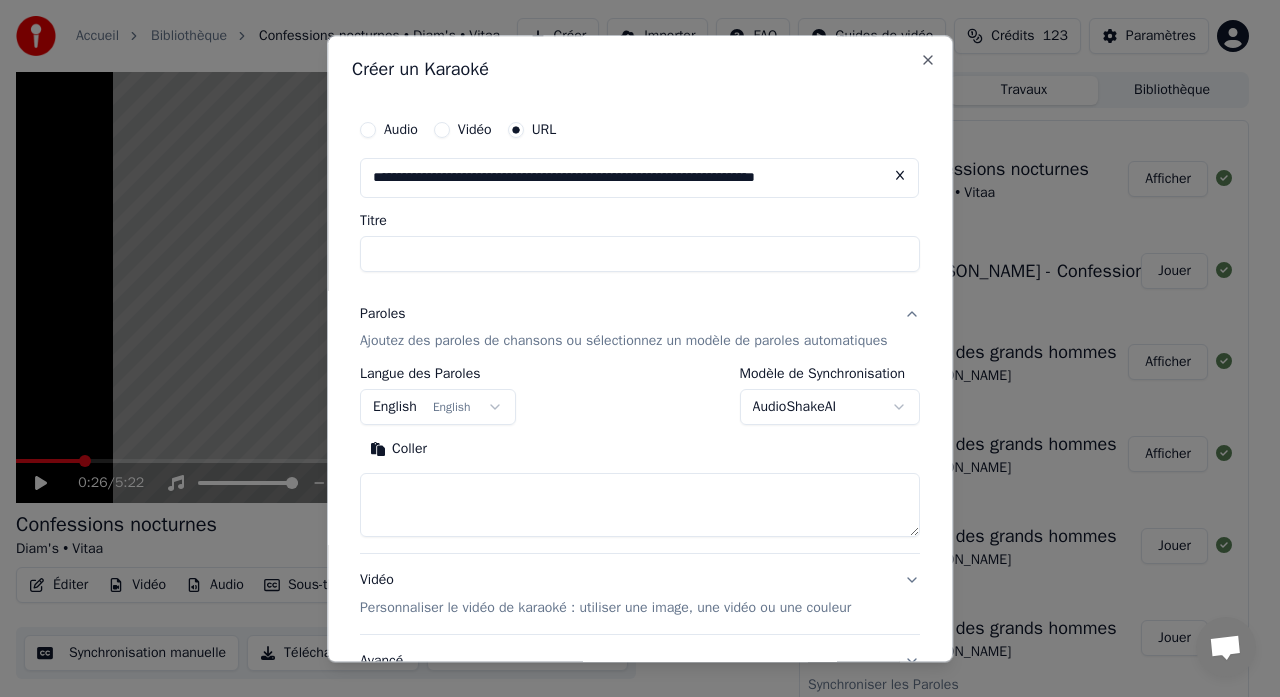click on "Titre" at bounding box center [640, 254] 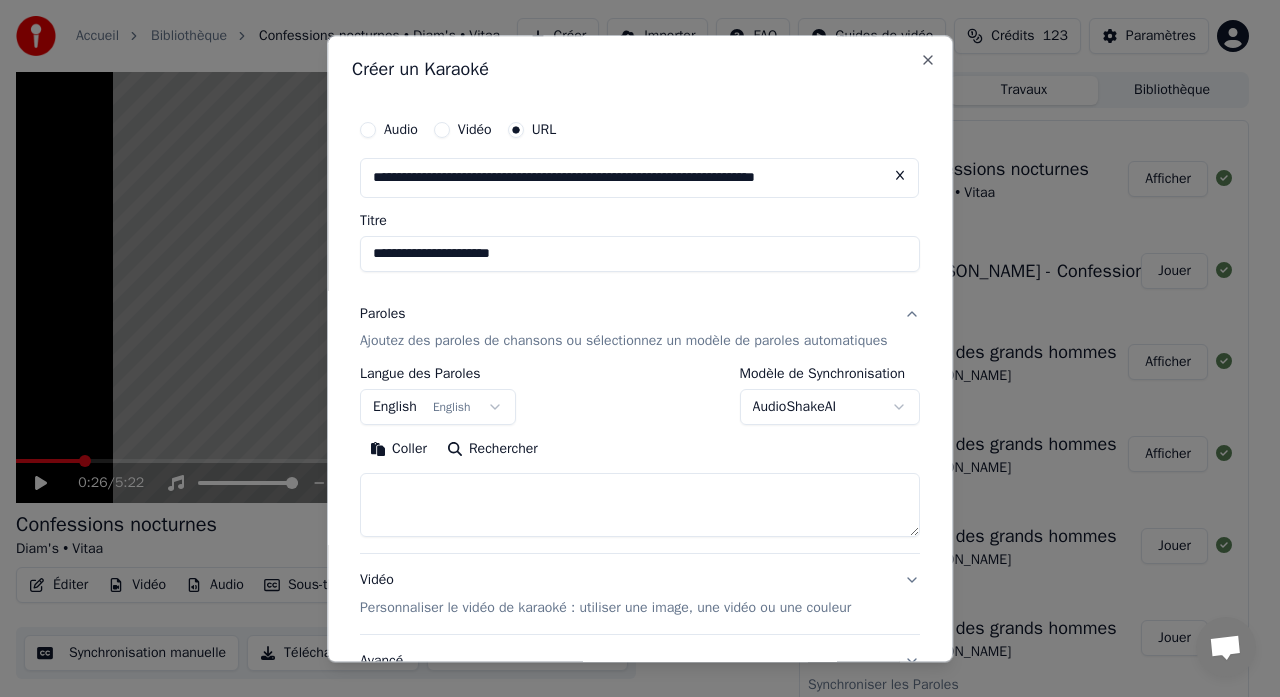 type on "**********" 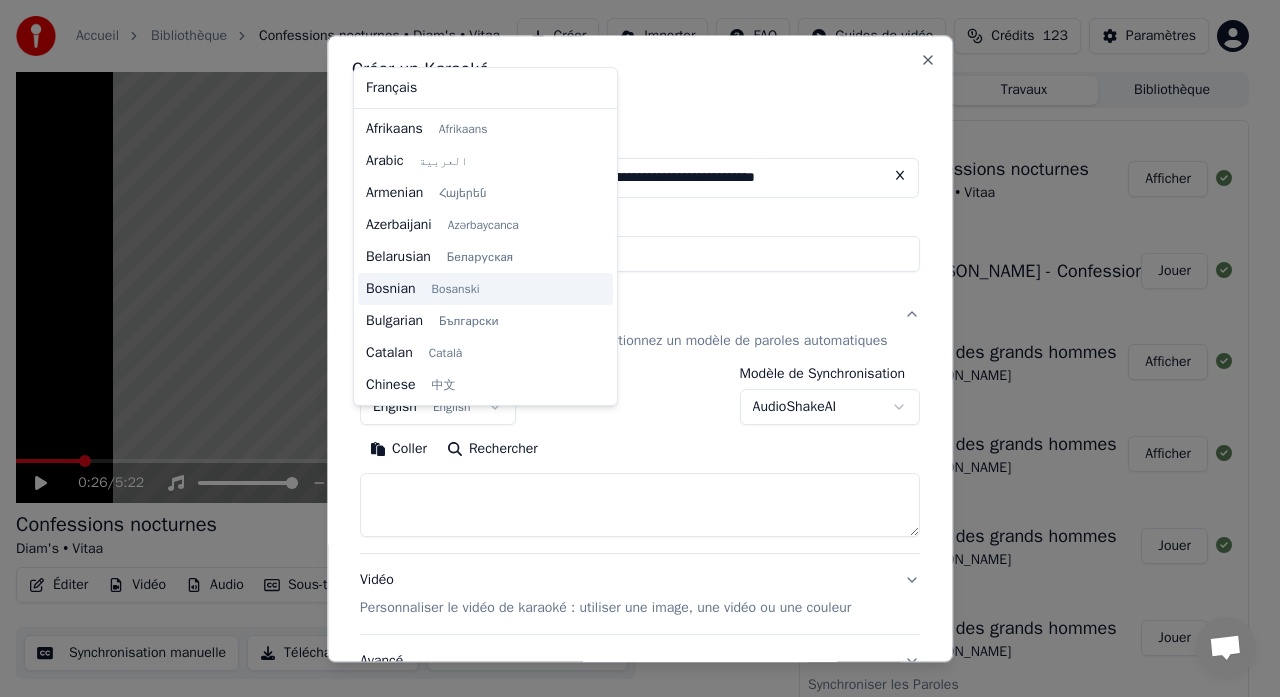 scroll, scrollTop: 160, scrollLeft: 0, axis: vertical 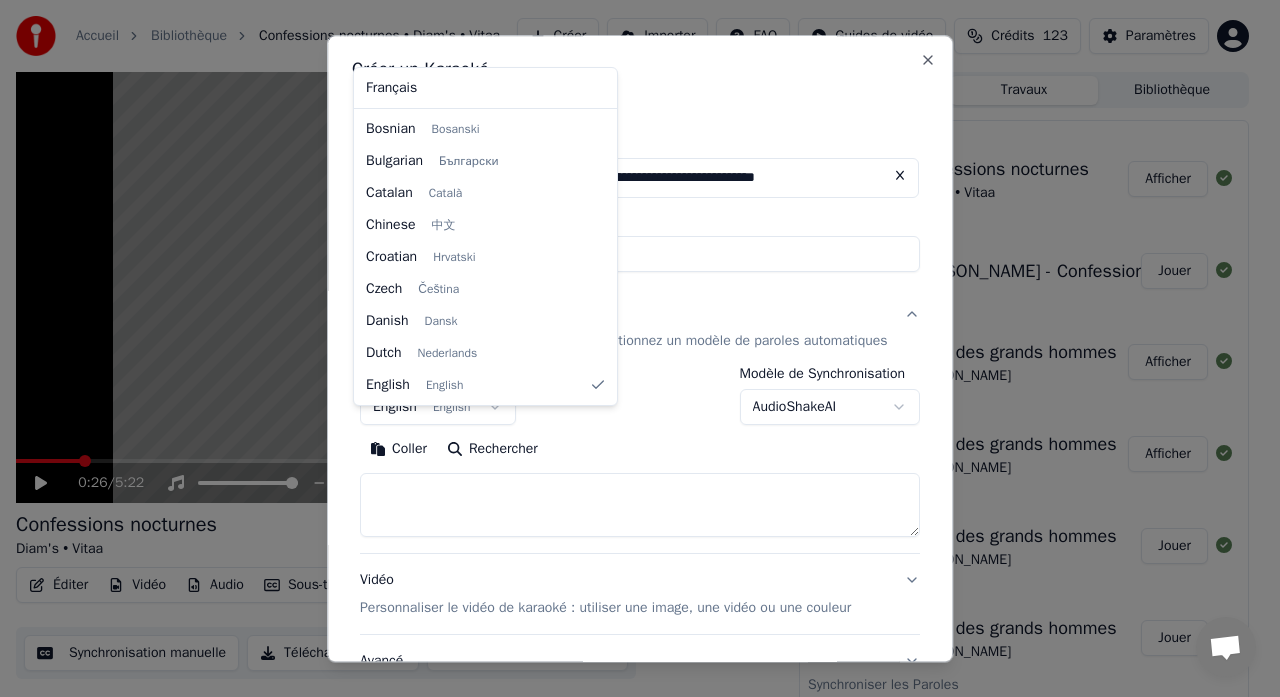 select on "**" 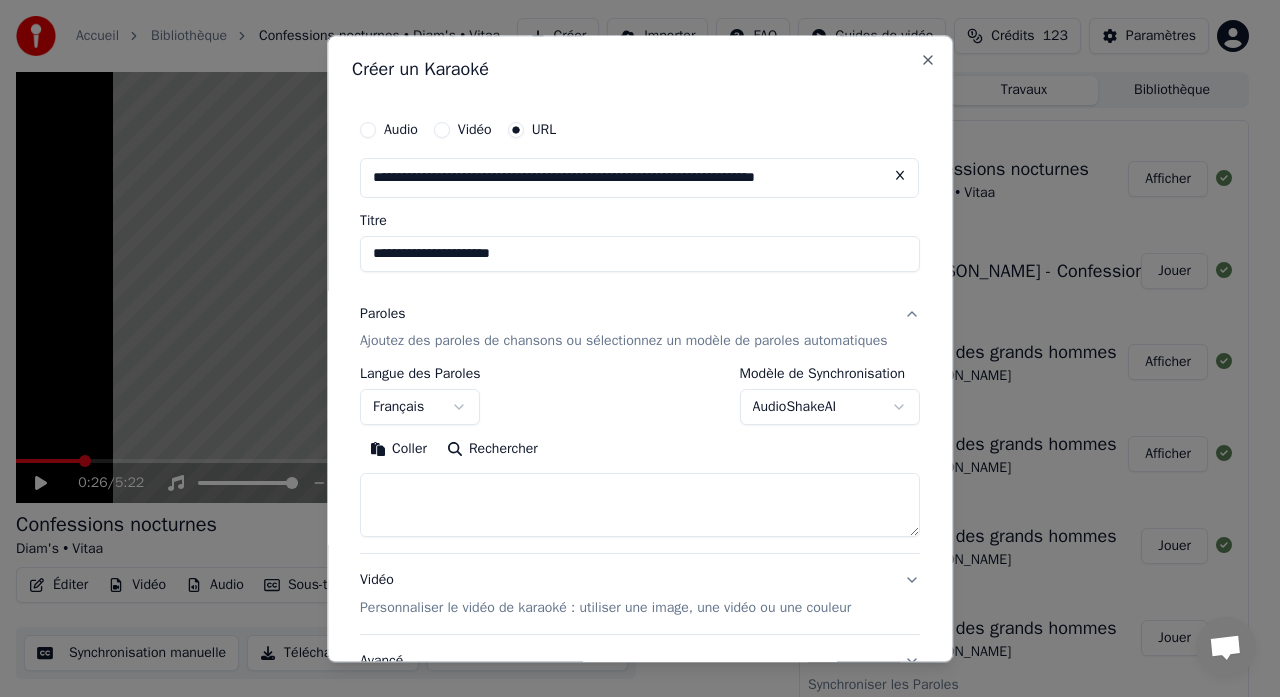 click at bounding box center (640, 506) 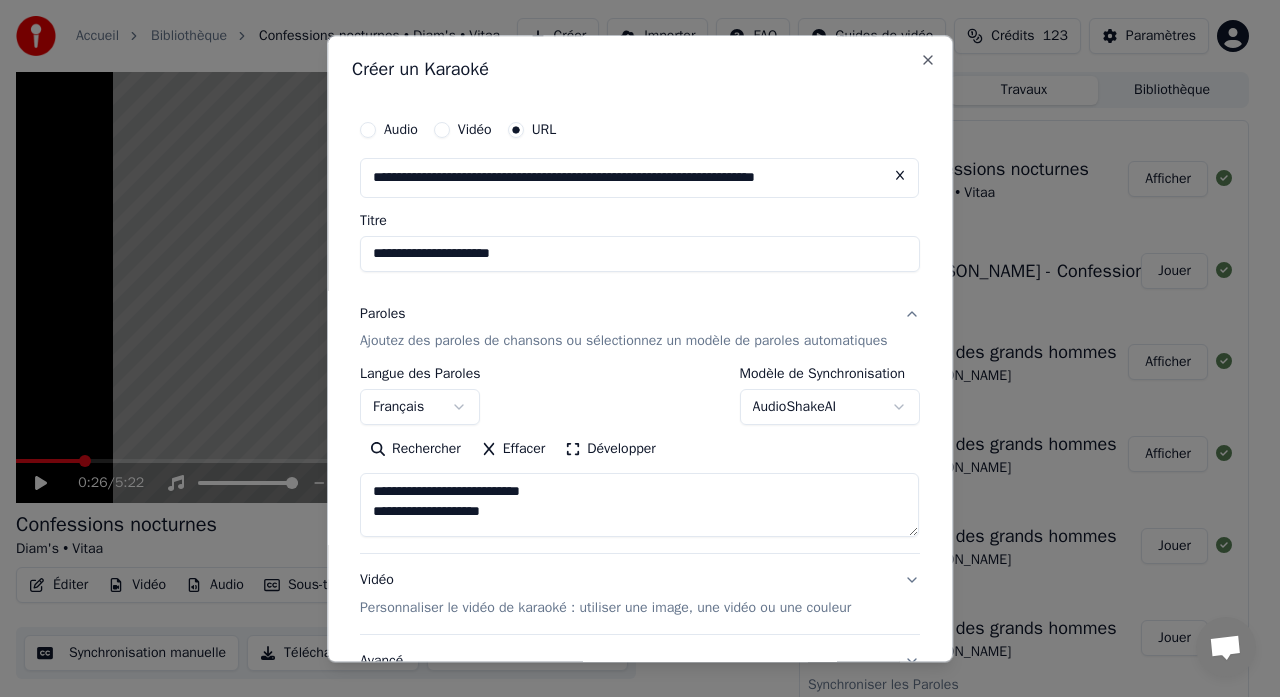 scroll, scrollTop: 186, scrollLeft: 0, axis: vertical 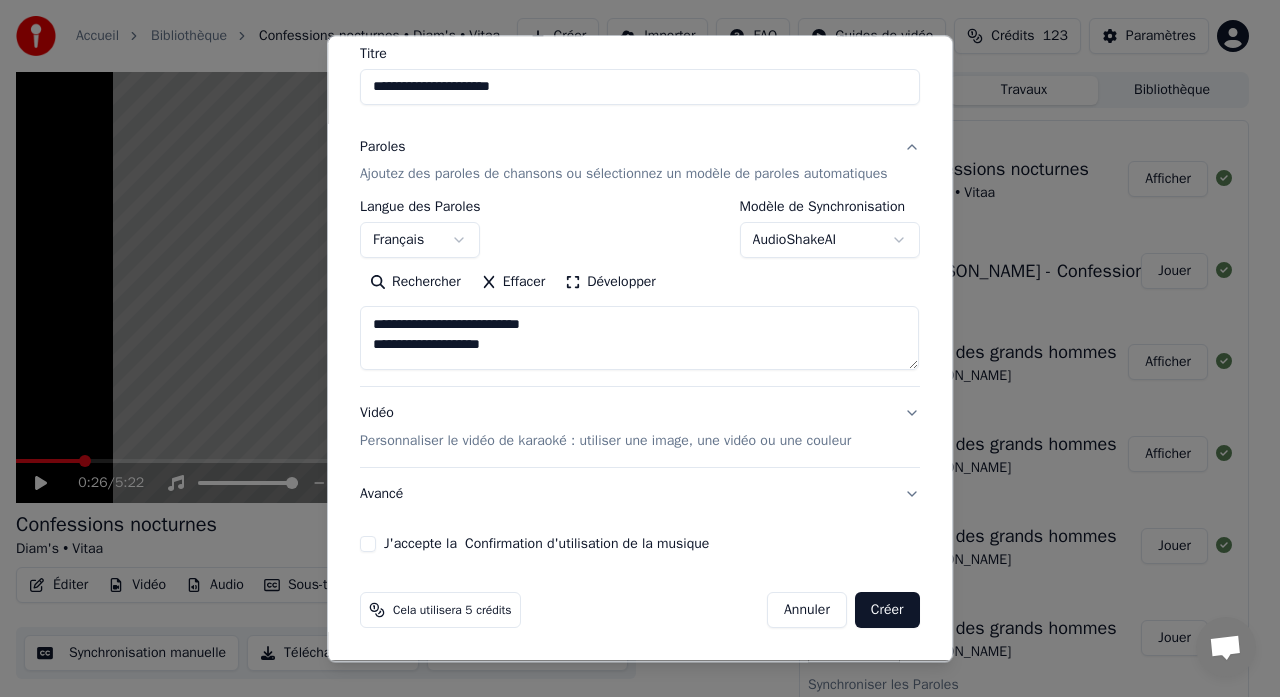 type on "**********" 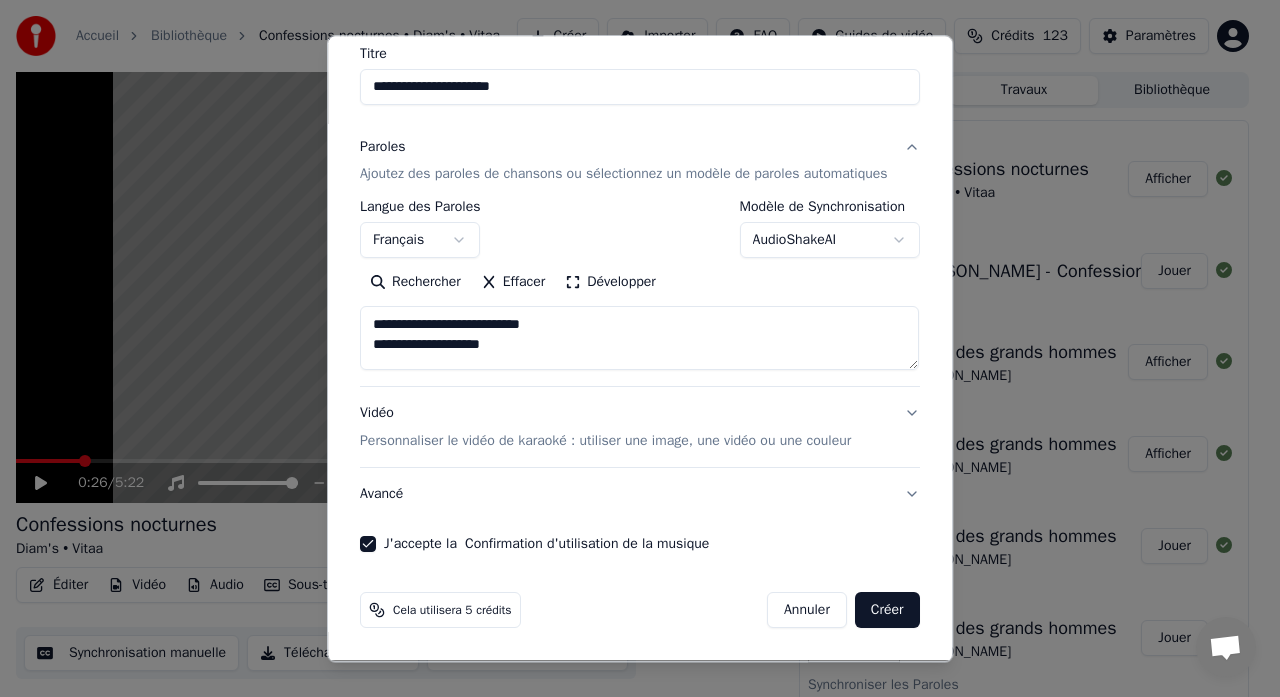 click on "Créer" at bounding box center [887, 611] 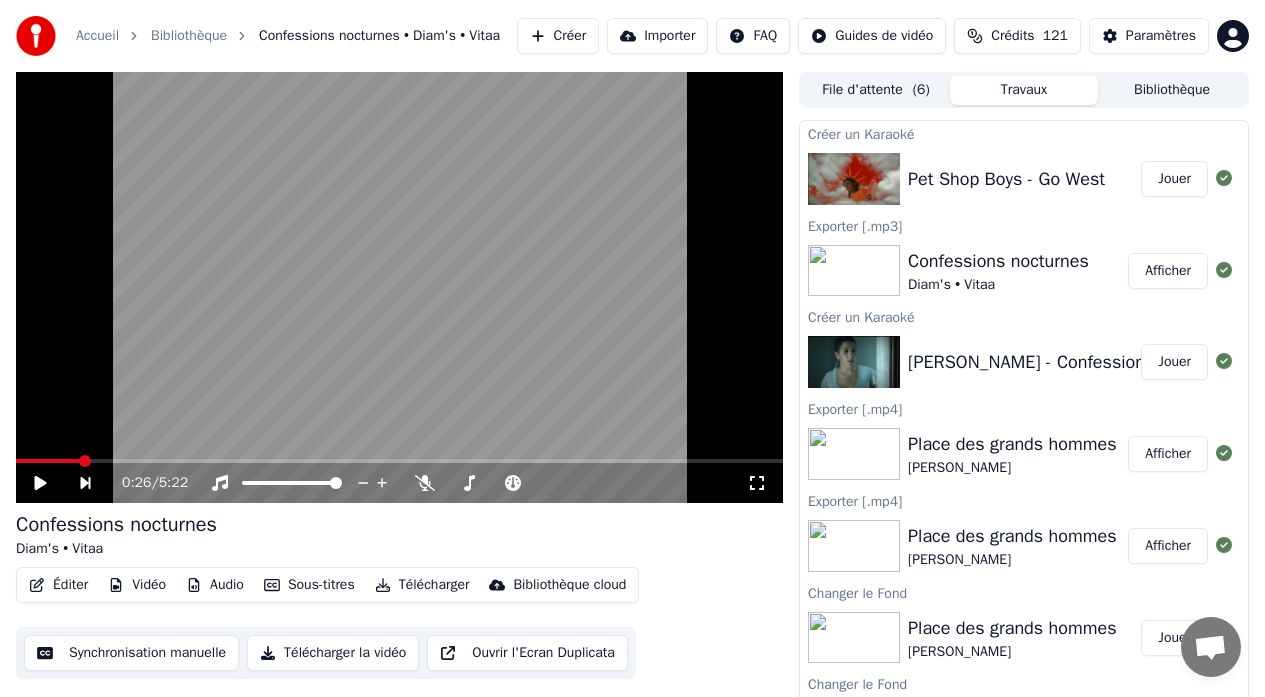 click on "Créer un Karaoké" at bounding box center (1024, 133) 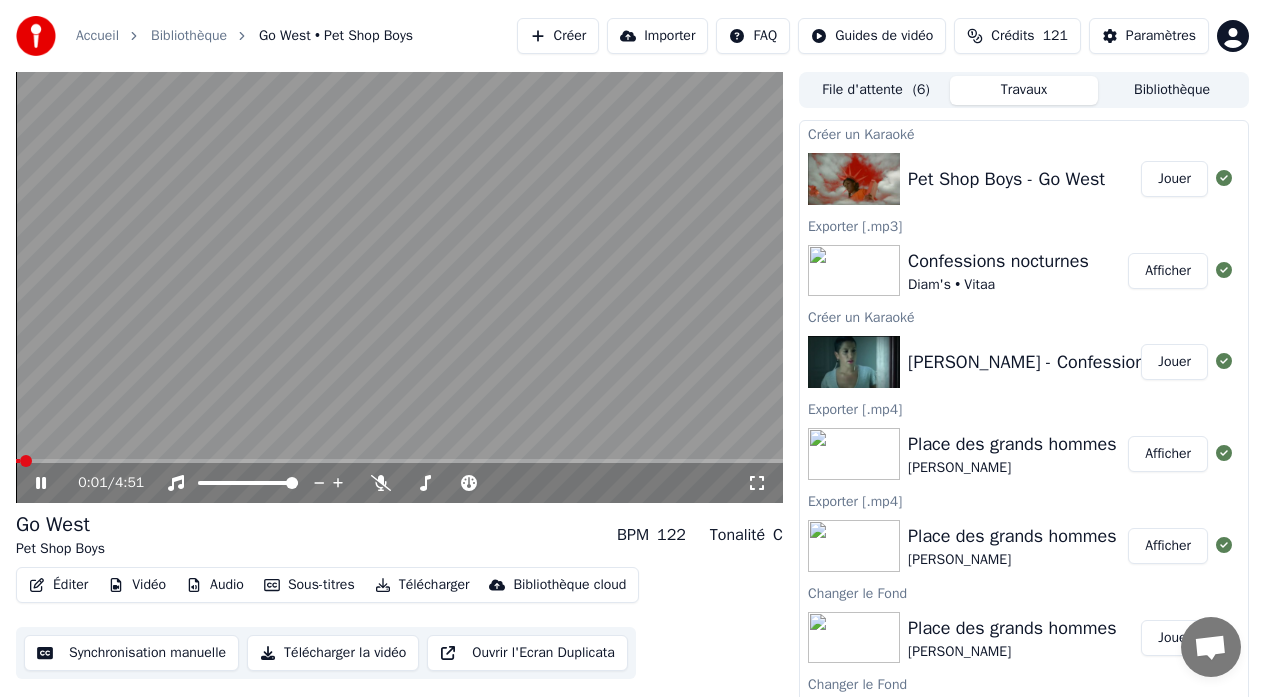 click 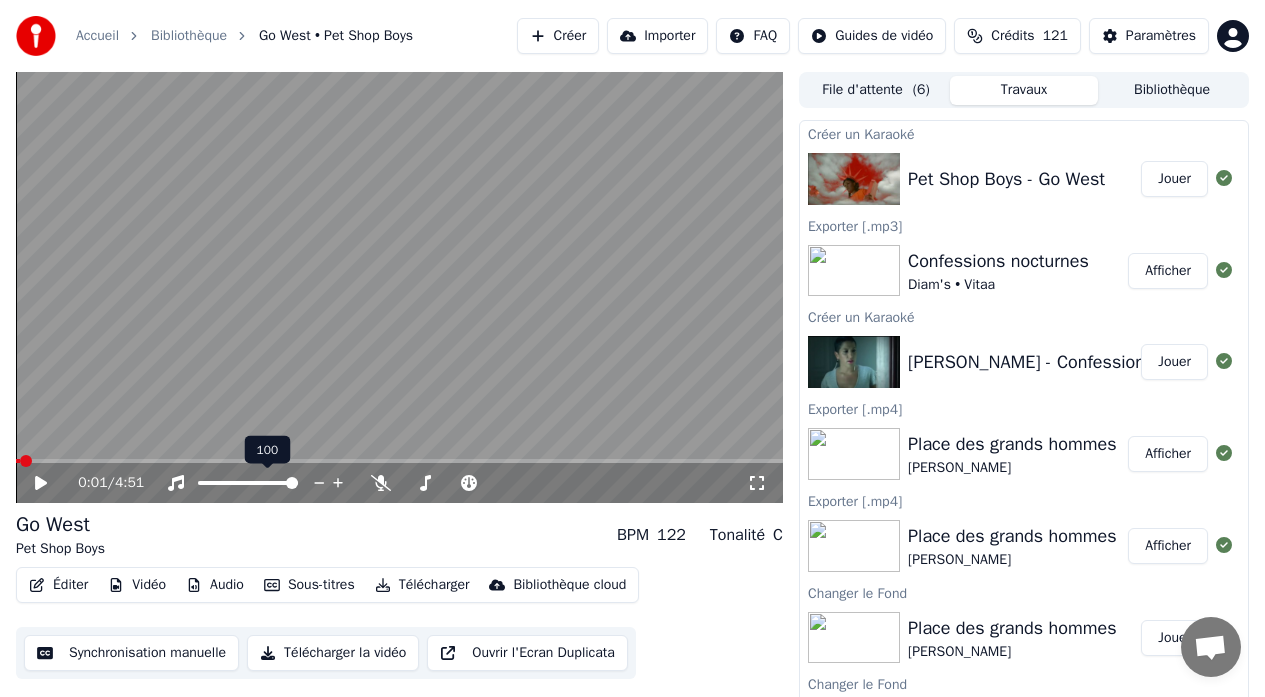 click on "Télécharger" at bounding box center (422, 585) 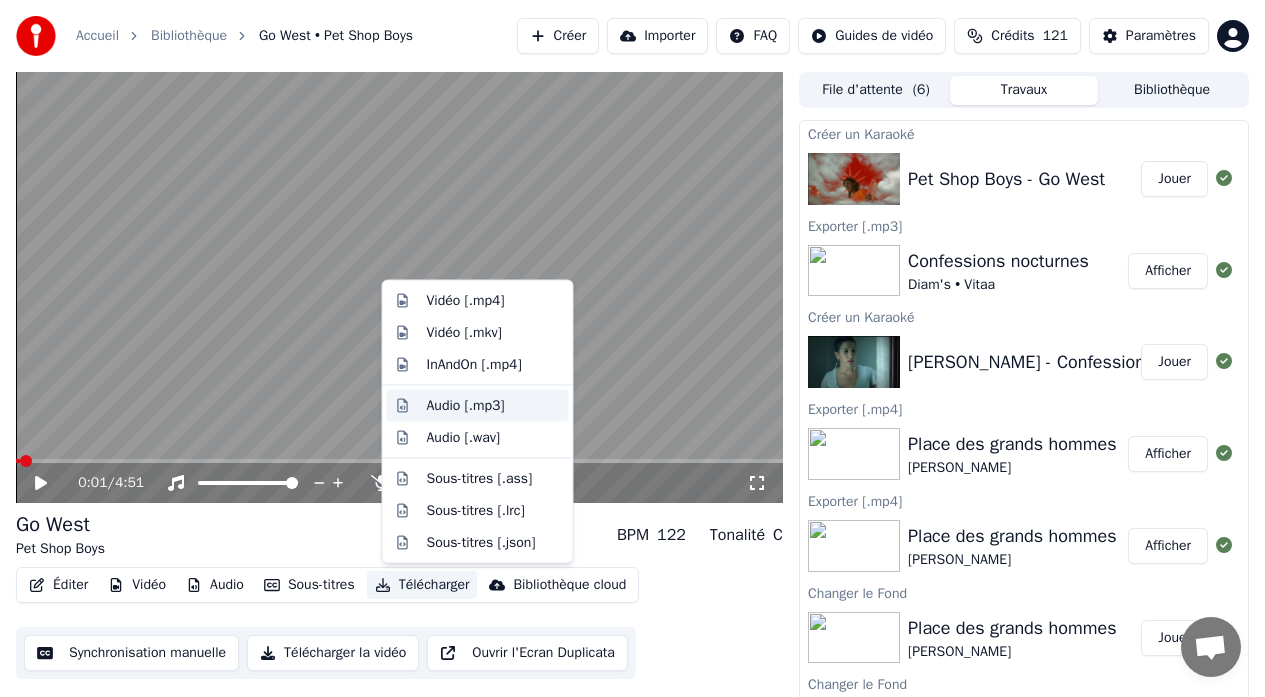 click on "Audio [.mp3]" at bounding box center (466, 405) 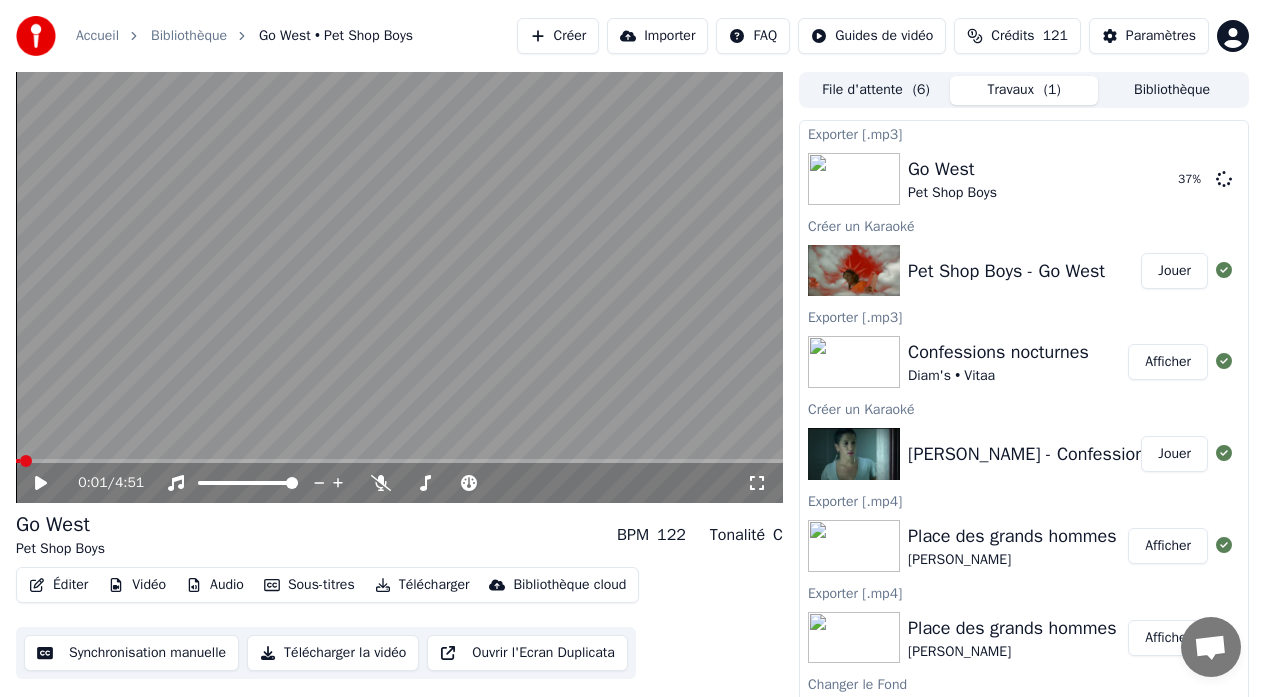 click on "Créer" at bounding box center [558, 36] 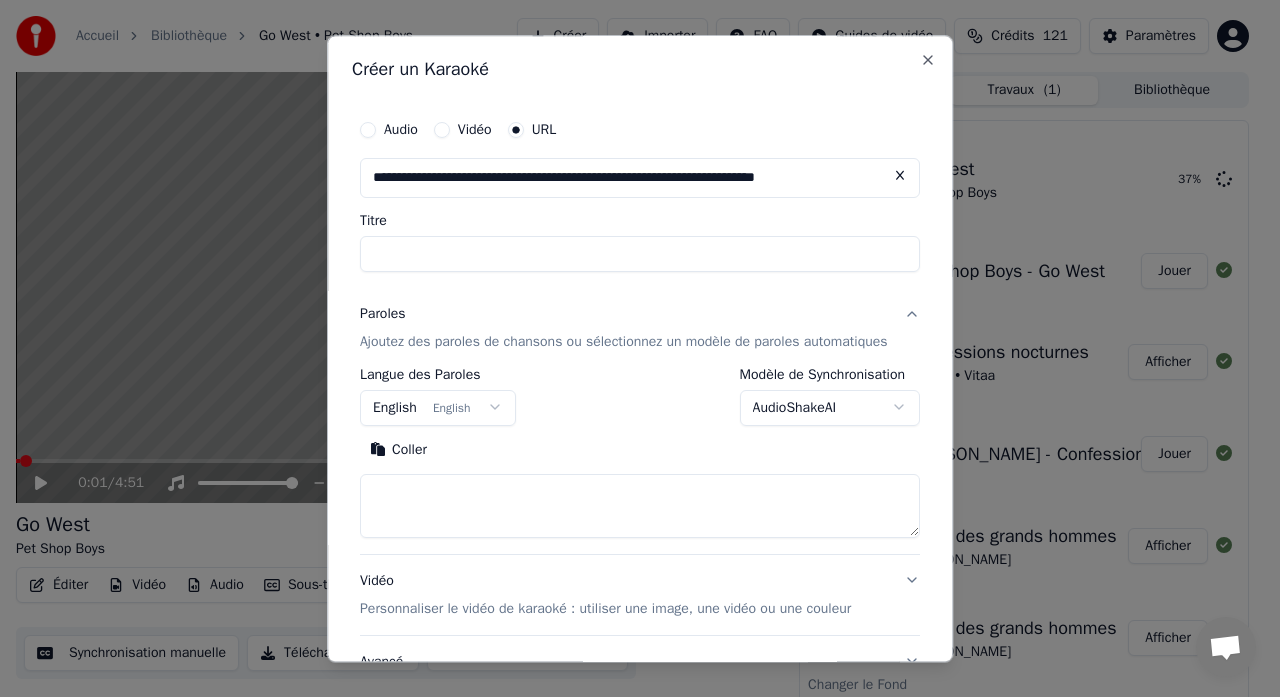 scroll, scrollTop: 0, scrollLeft: 28, axis: horizontal 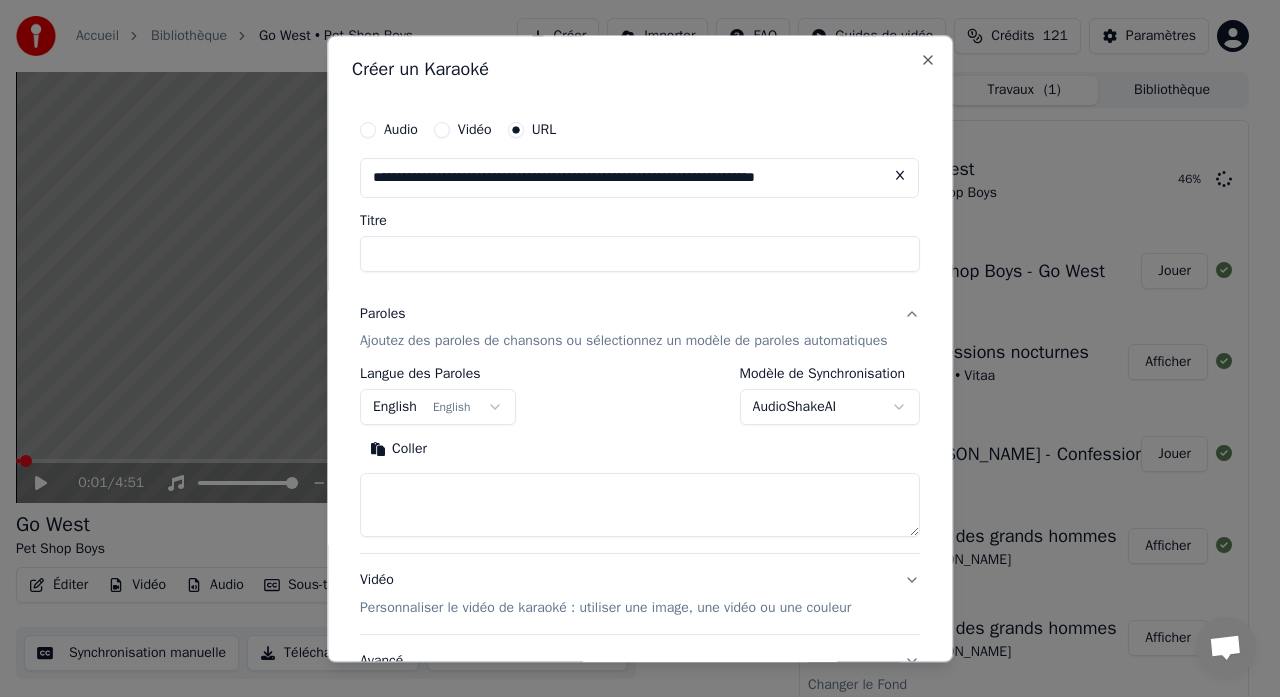type on "**********" 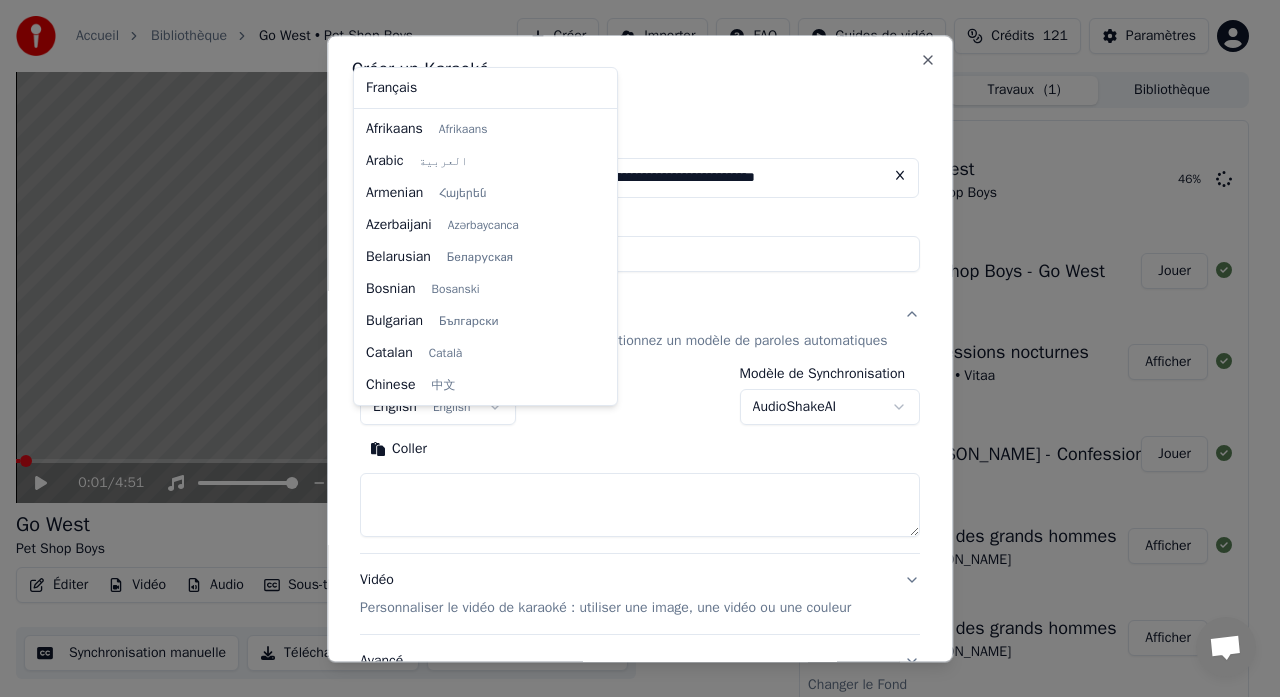 type 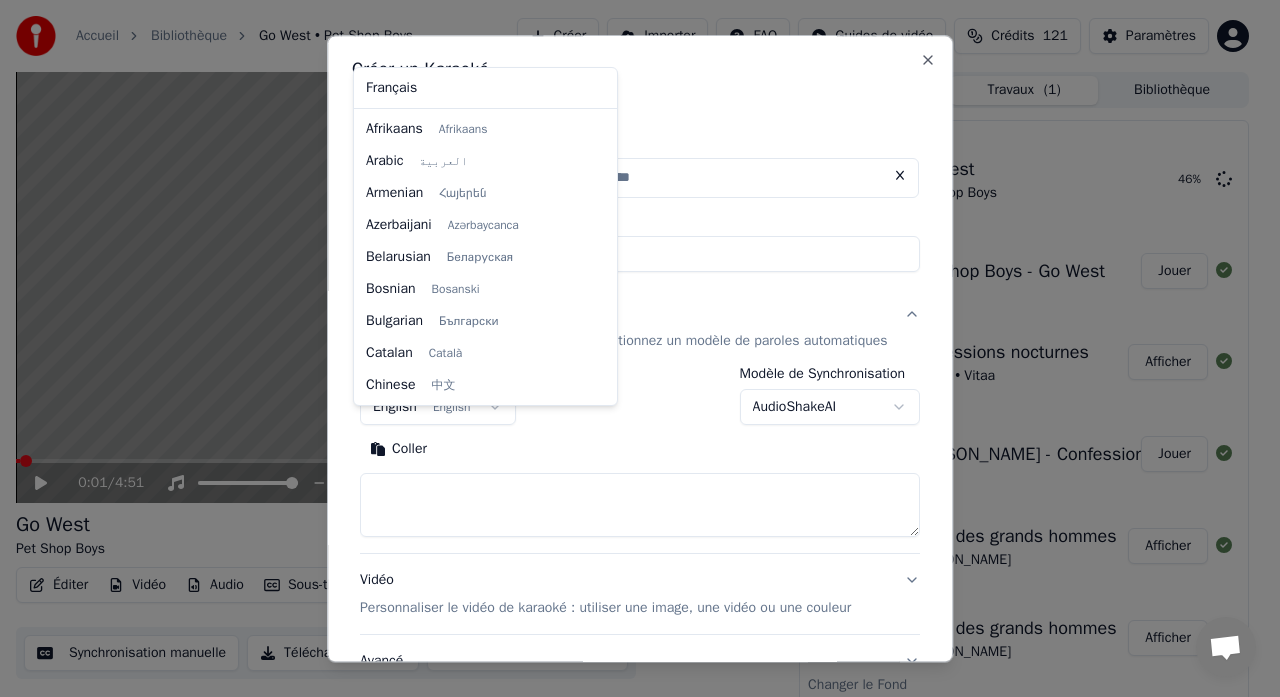 scroll, scrollTop: 0, scrollLeft: 0, axis: both 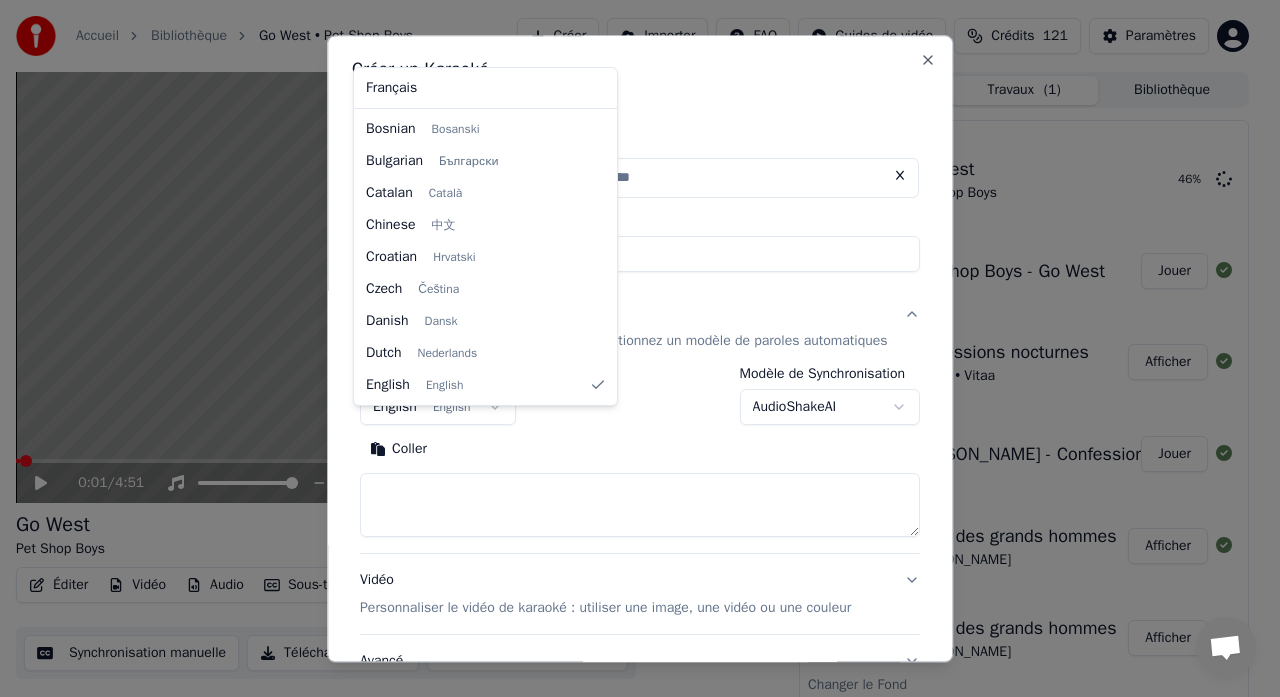 select on "**" 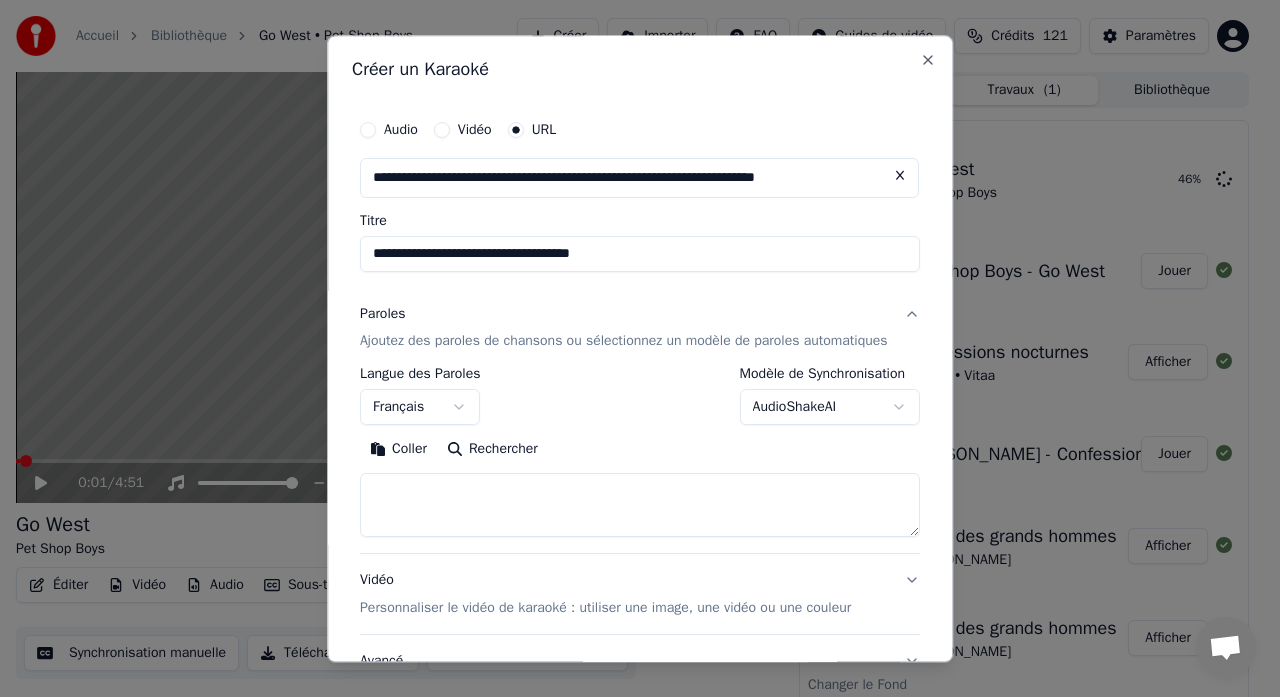 type on "**********" 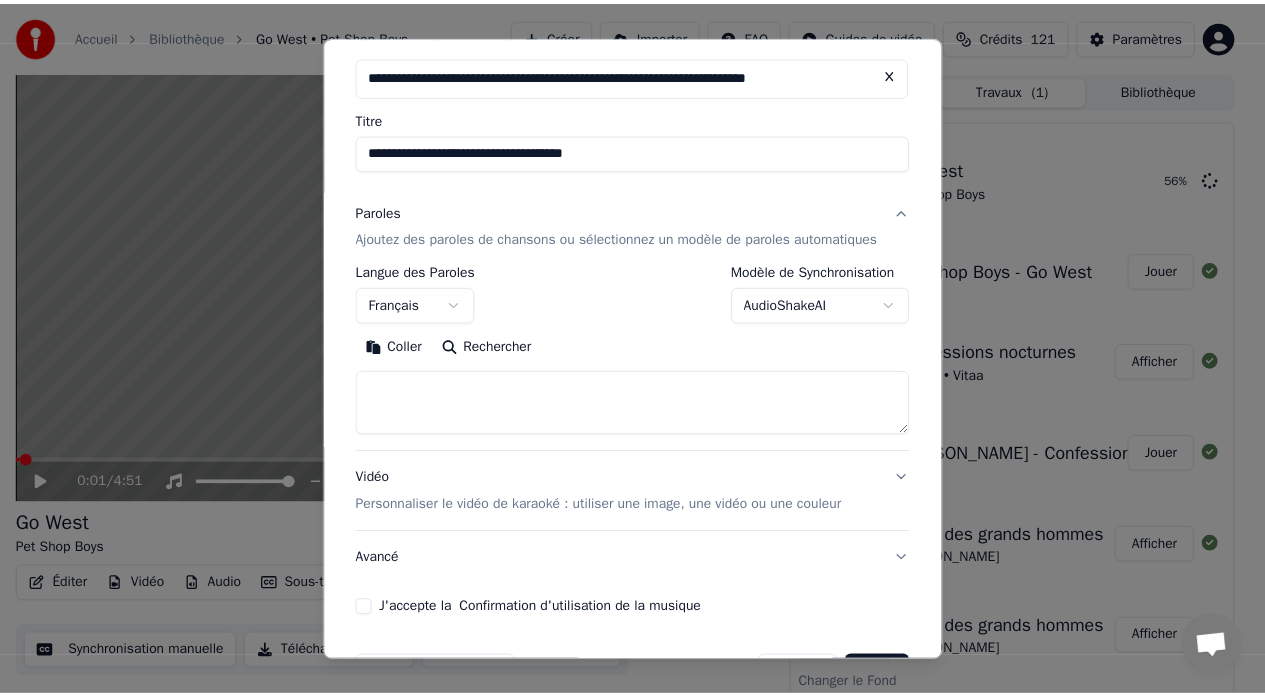 scroll, scrollTop: 186, scrollLeft: 0, axis: vertical 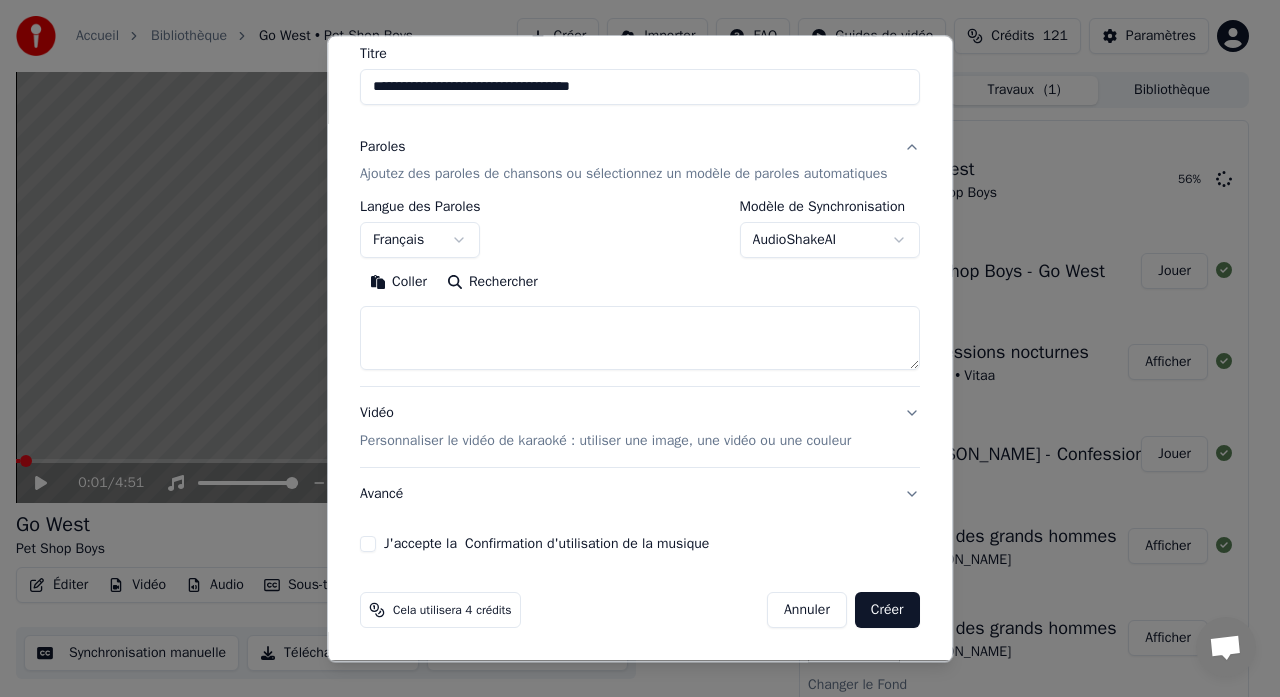click on "J'accepte la   Confirmation d'utilisation de la musique" at bounding box center (368, 545) 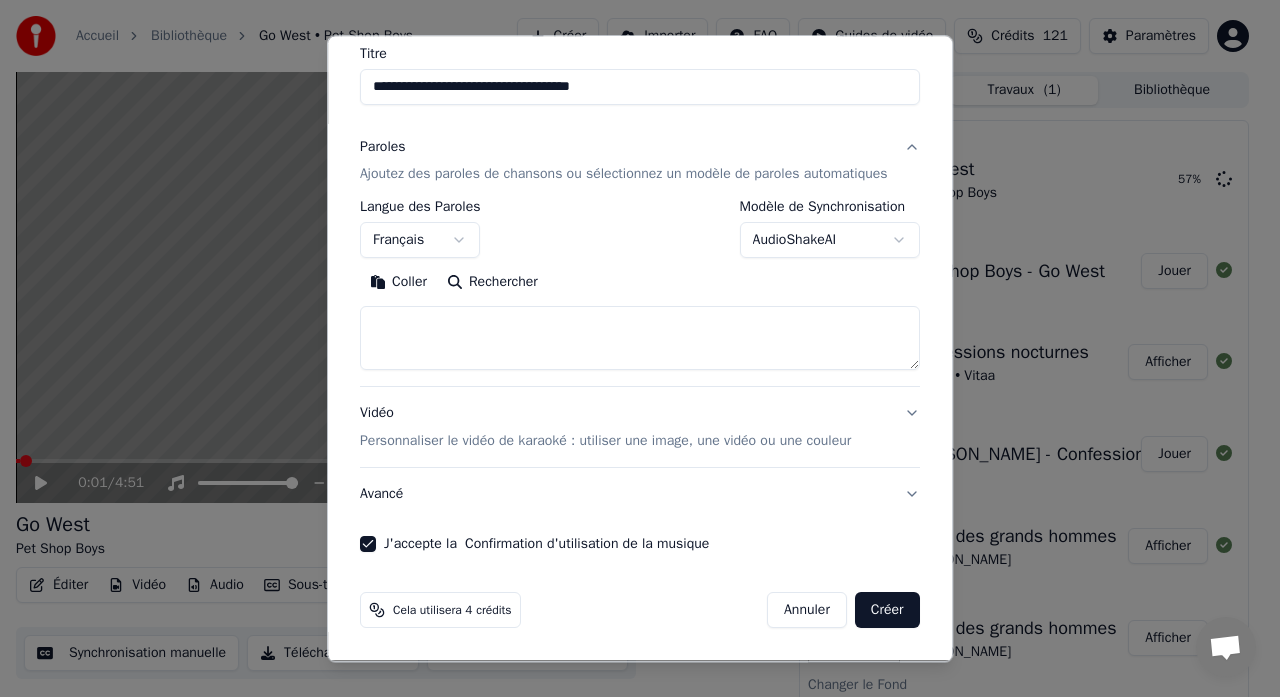 click on "Créer" at bounding box center (887, 611) 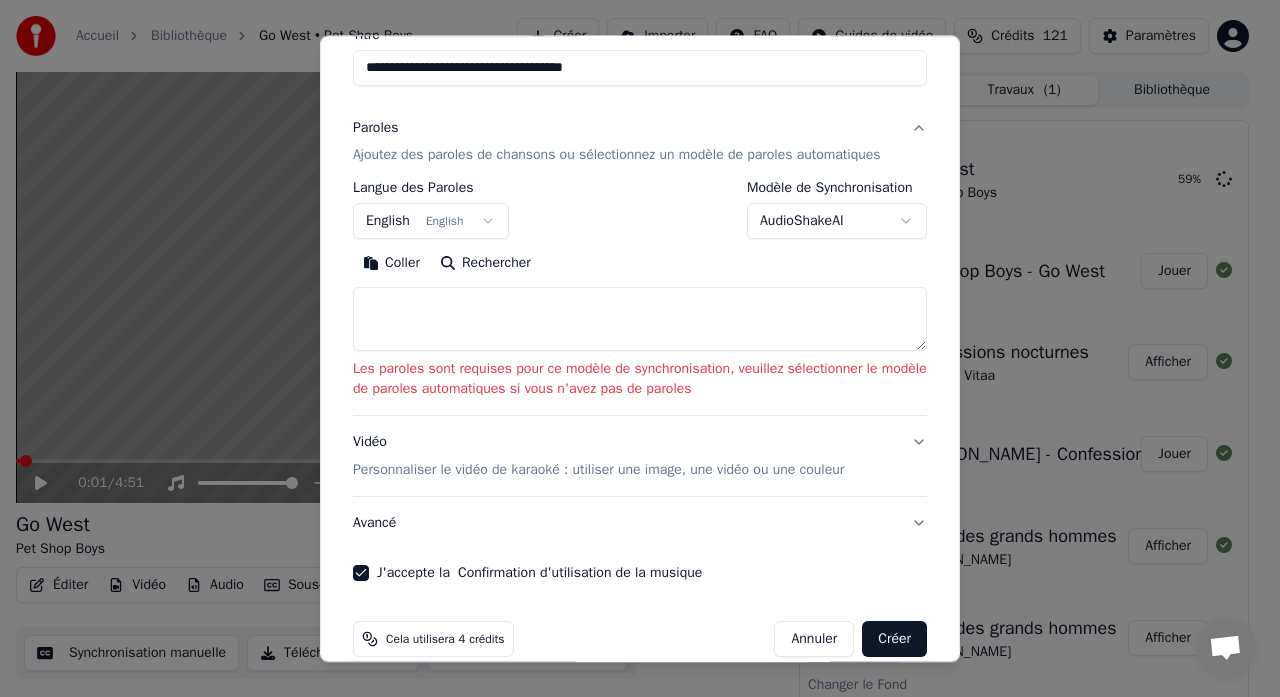 click at bounding box center [640, 320] 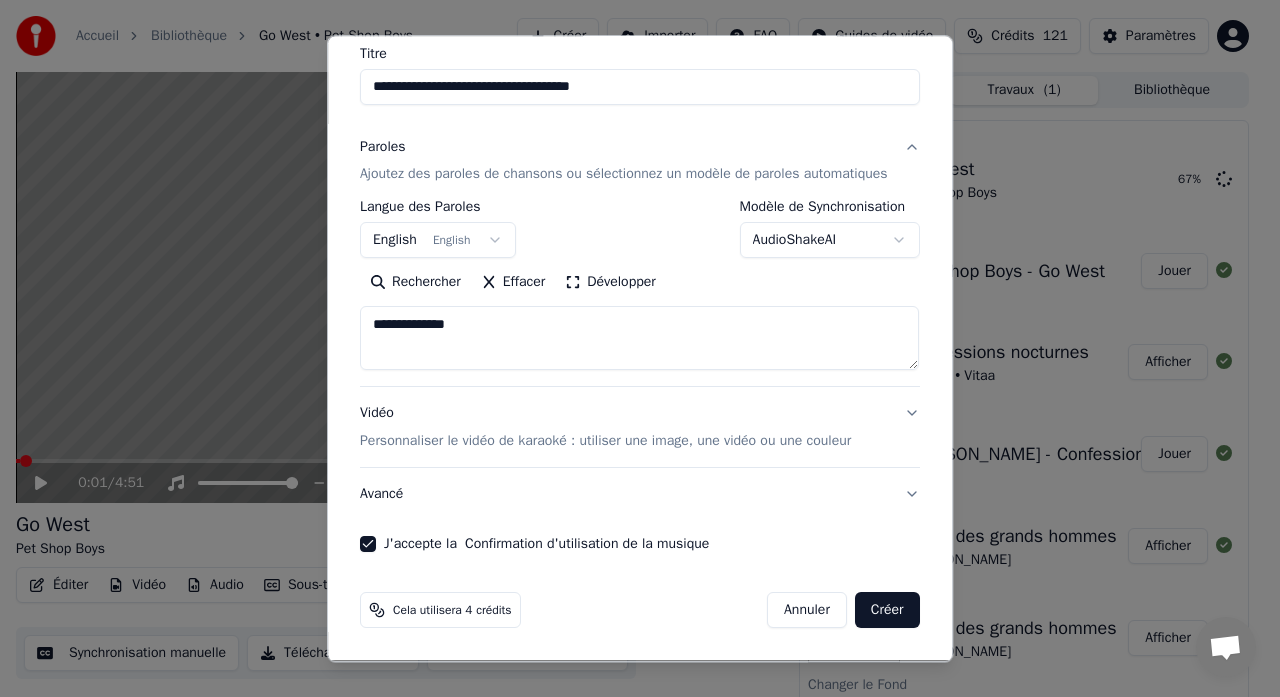 click on "**********" at bounding box center (639, 339) 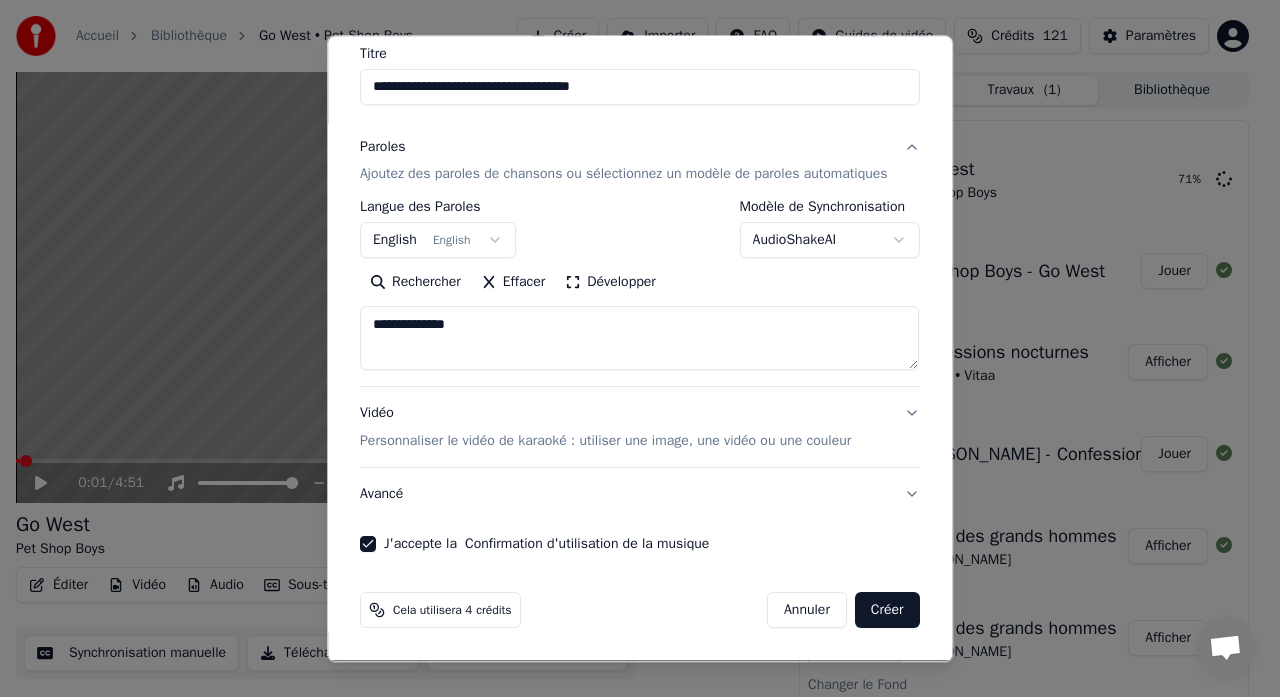 type on "**********" 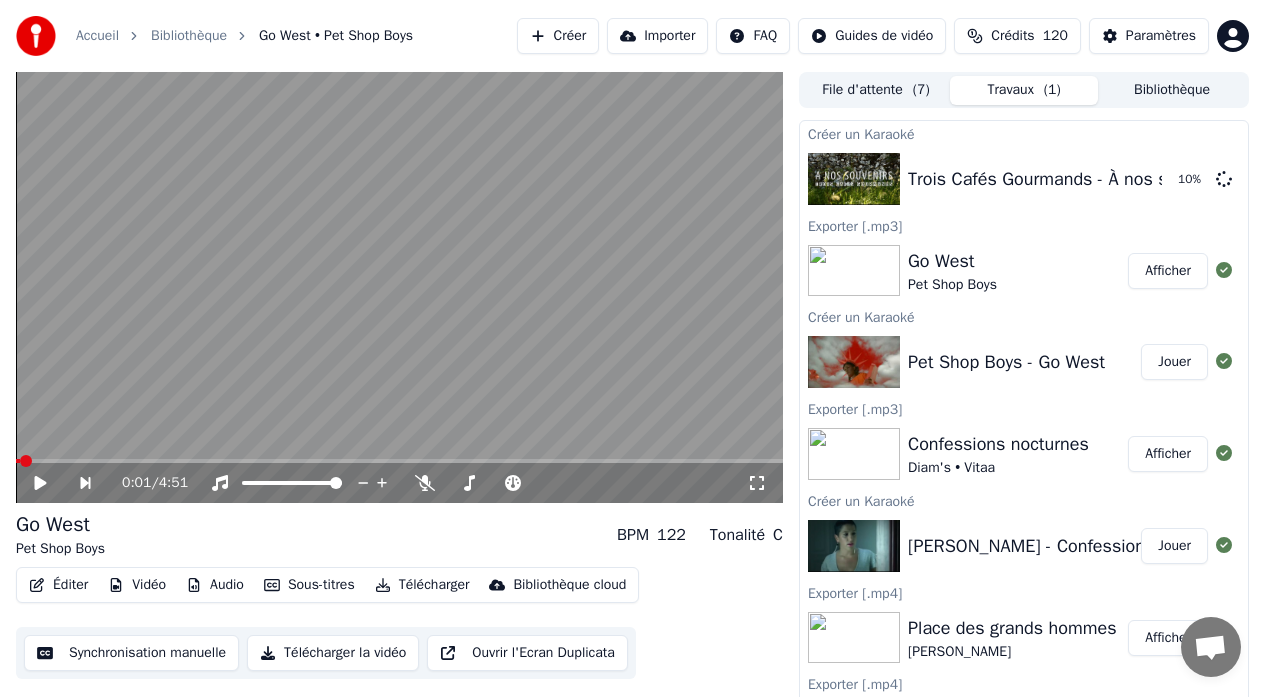 click on "Afficher" at bounding box center (1168, 271) 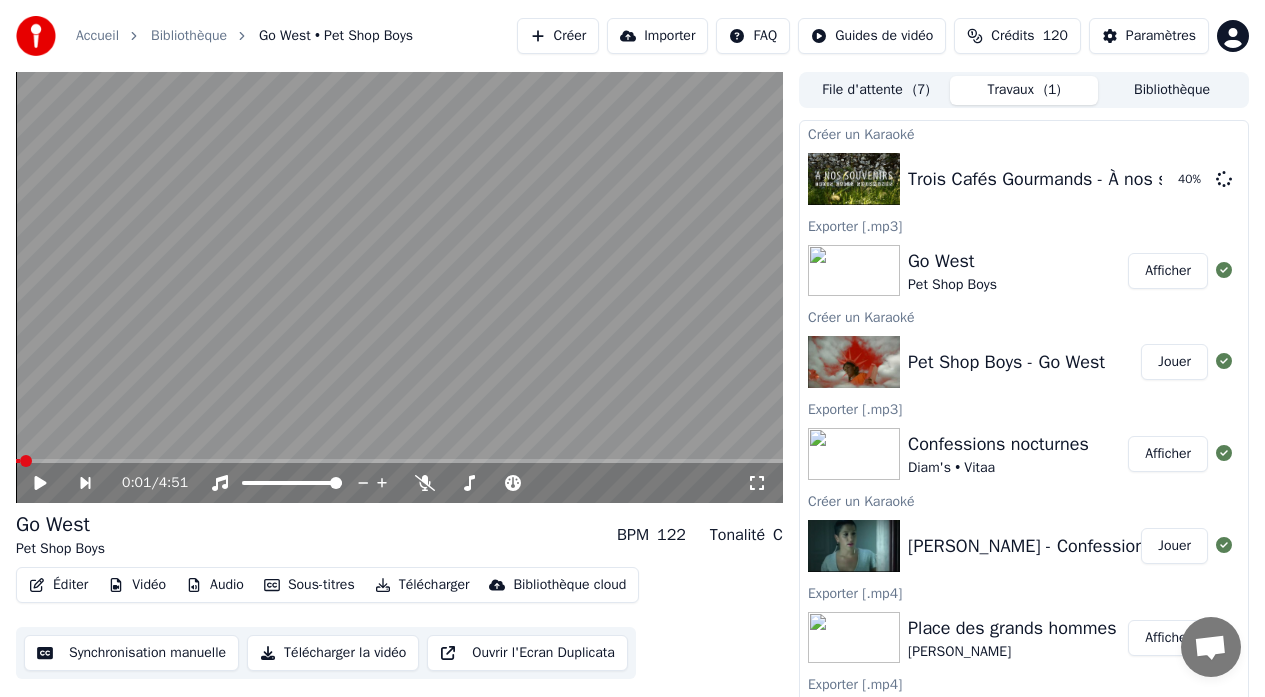 click 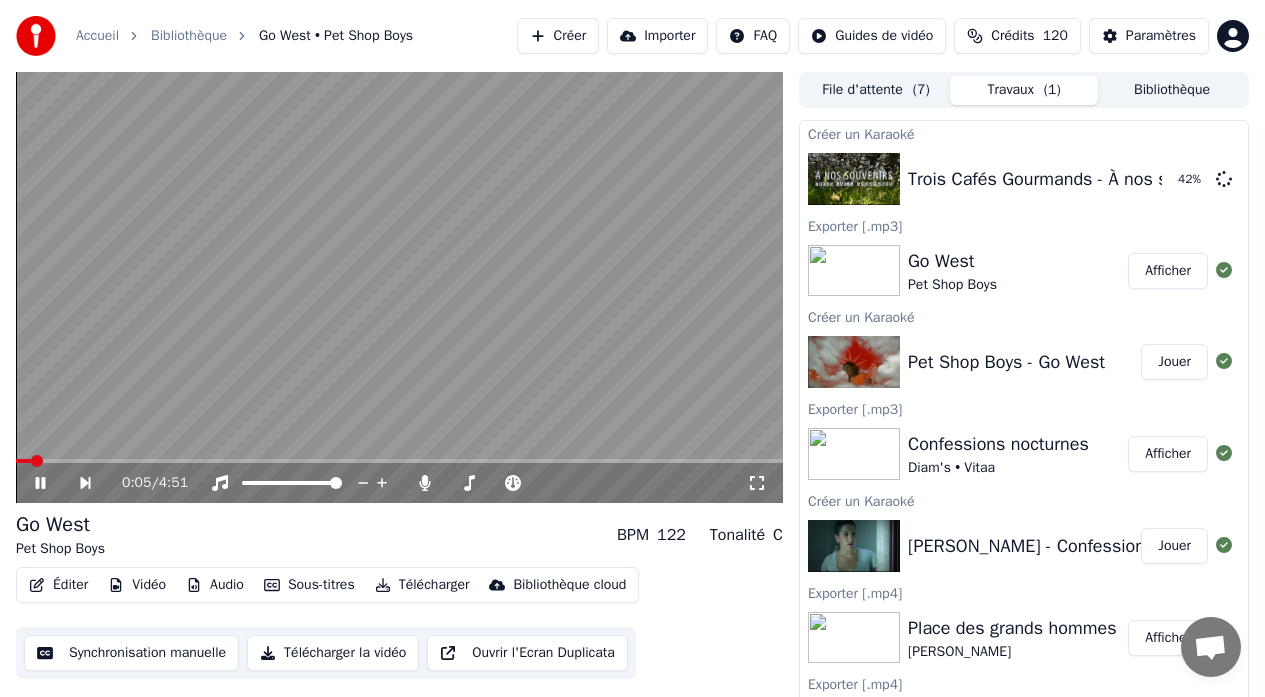 click 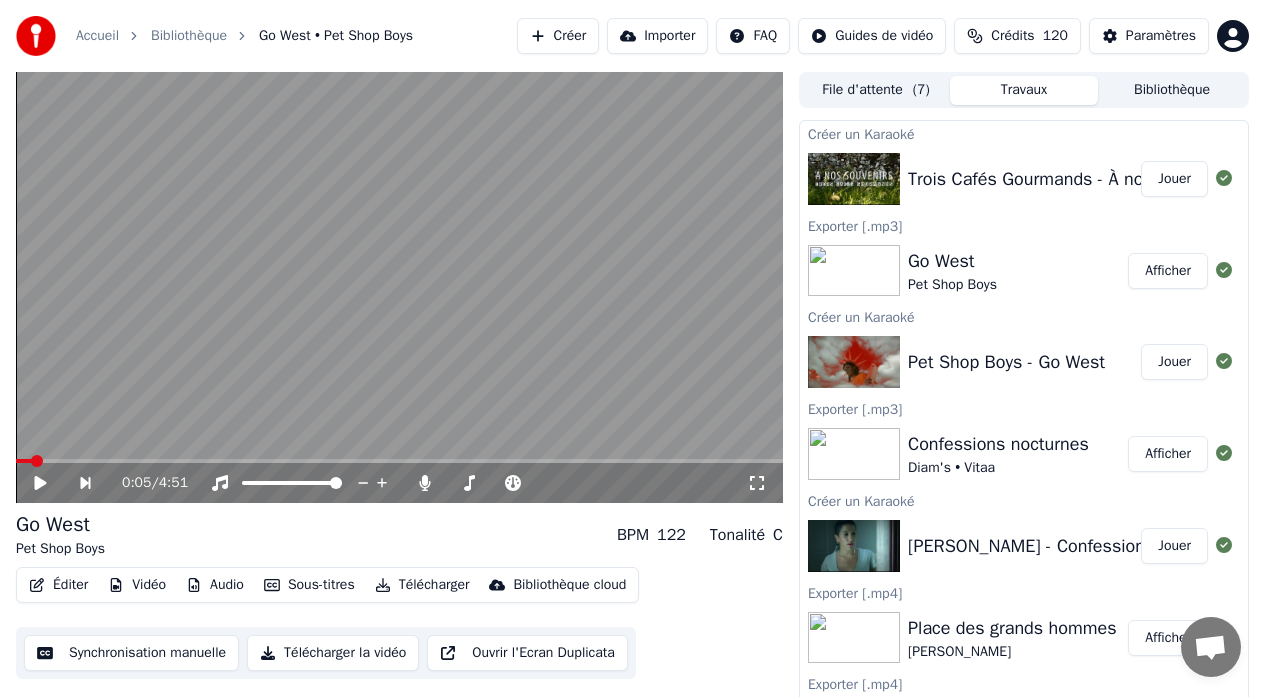 click on "Jouer" at bounding box center [1174, 179] 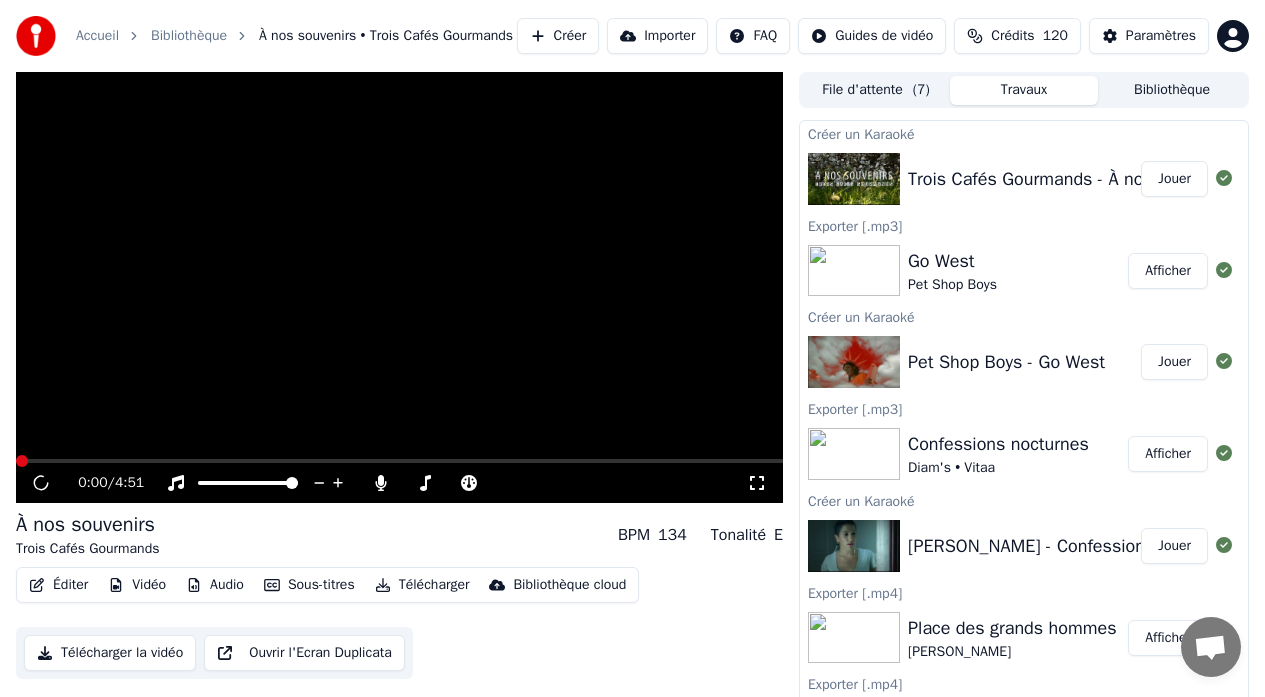 click on "Télécharger" at bounding box center [422, 585] 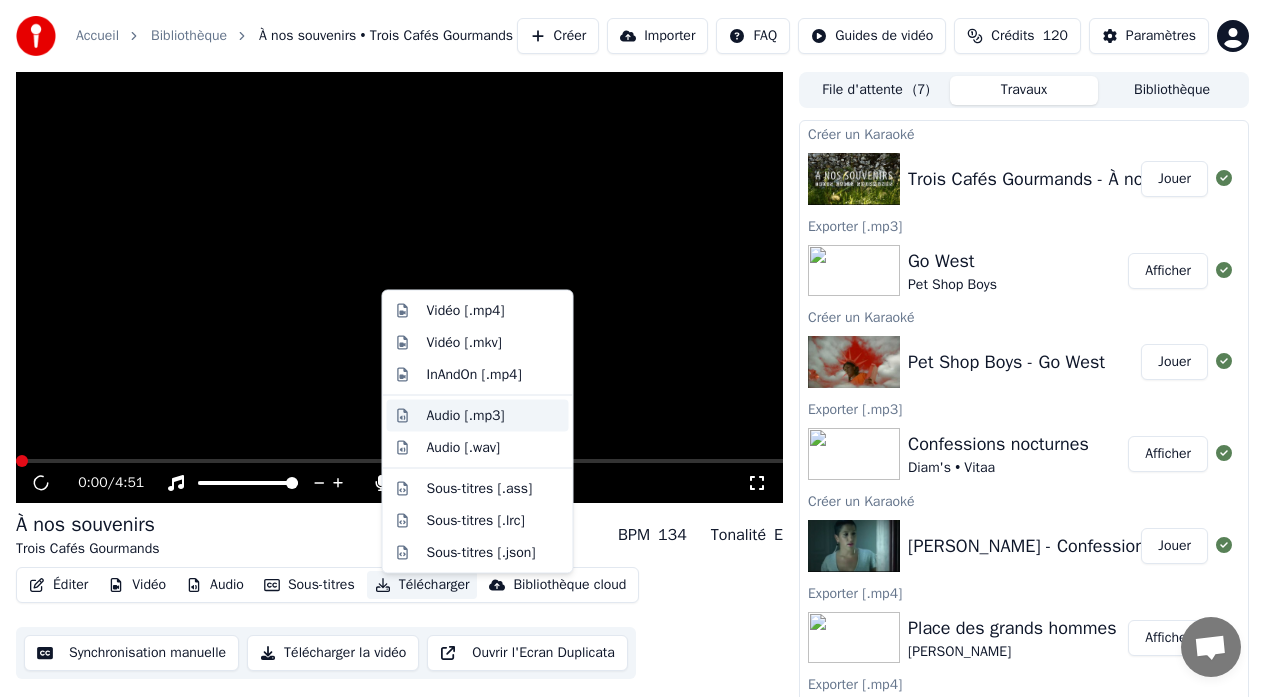 click on "Audio [.mp3]" at bounding box center [466, 415] 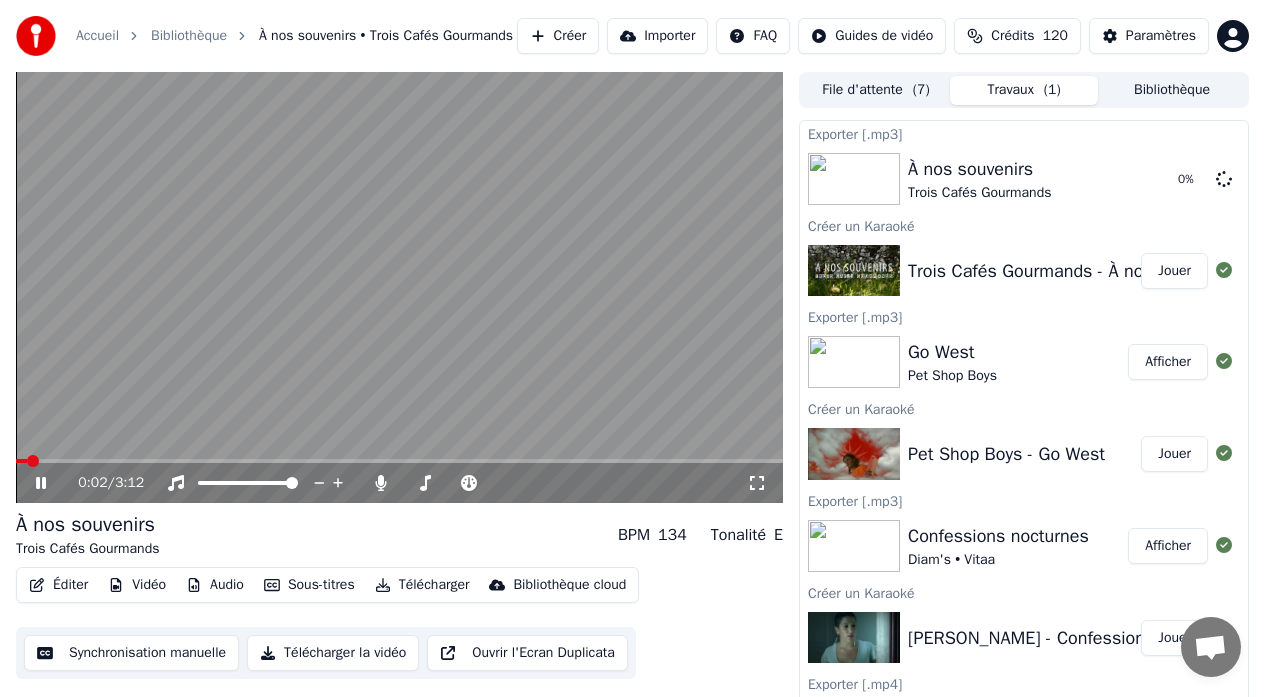click 